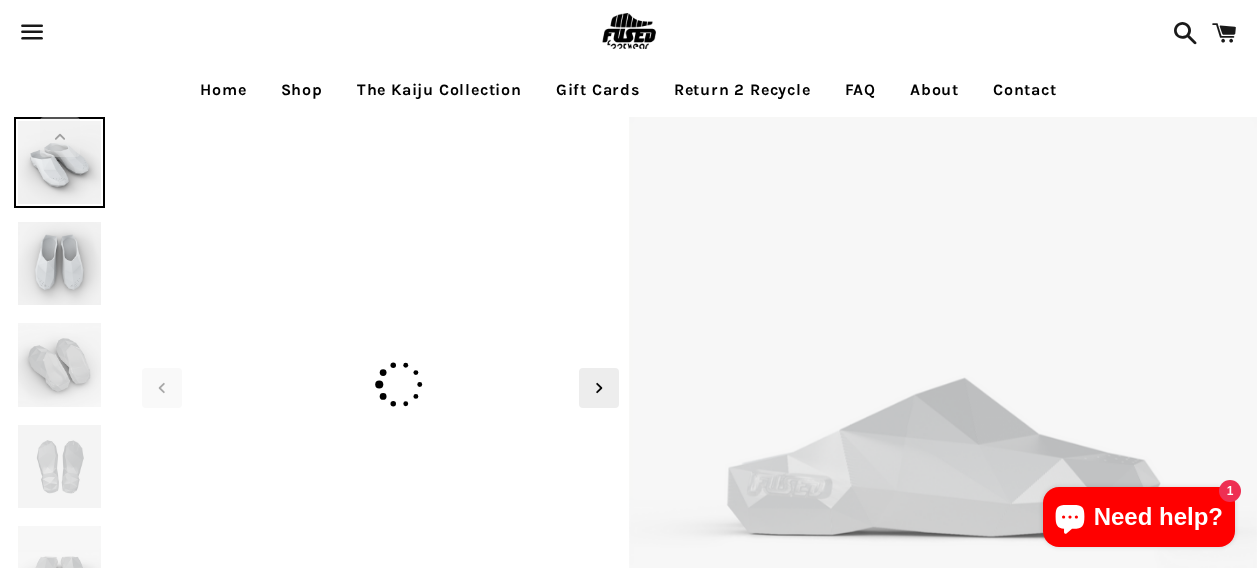 scroll, scrollTop: 0, scrollLeft: 0, axis: both 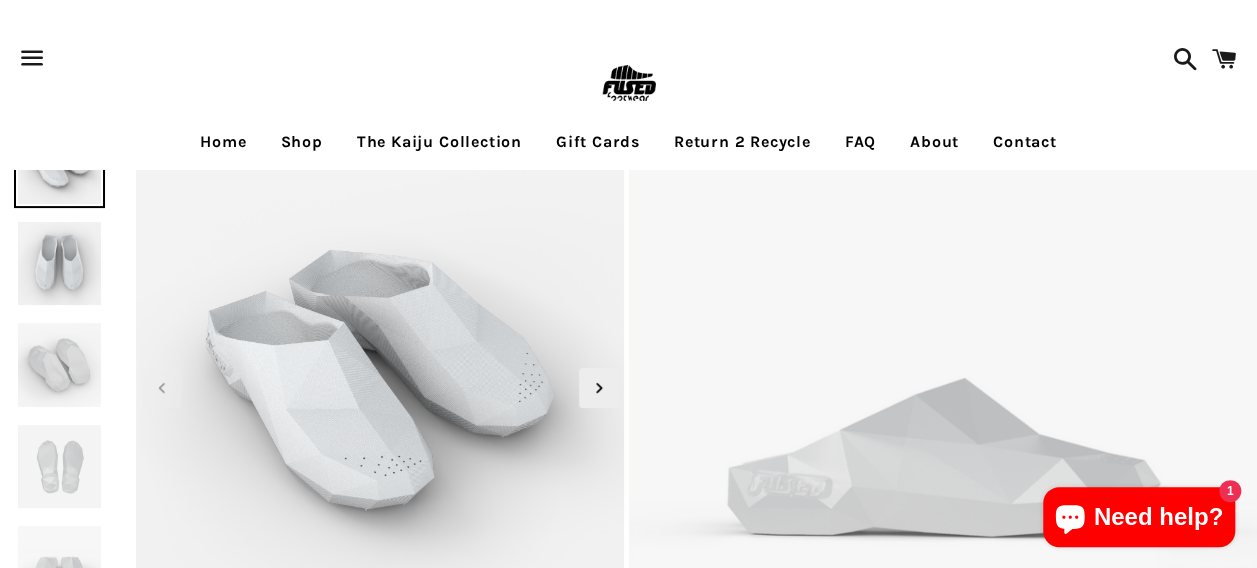 click at bounding box center (59, 263) 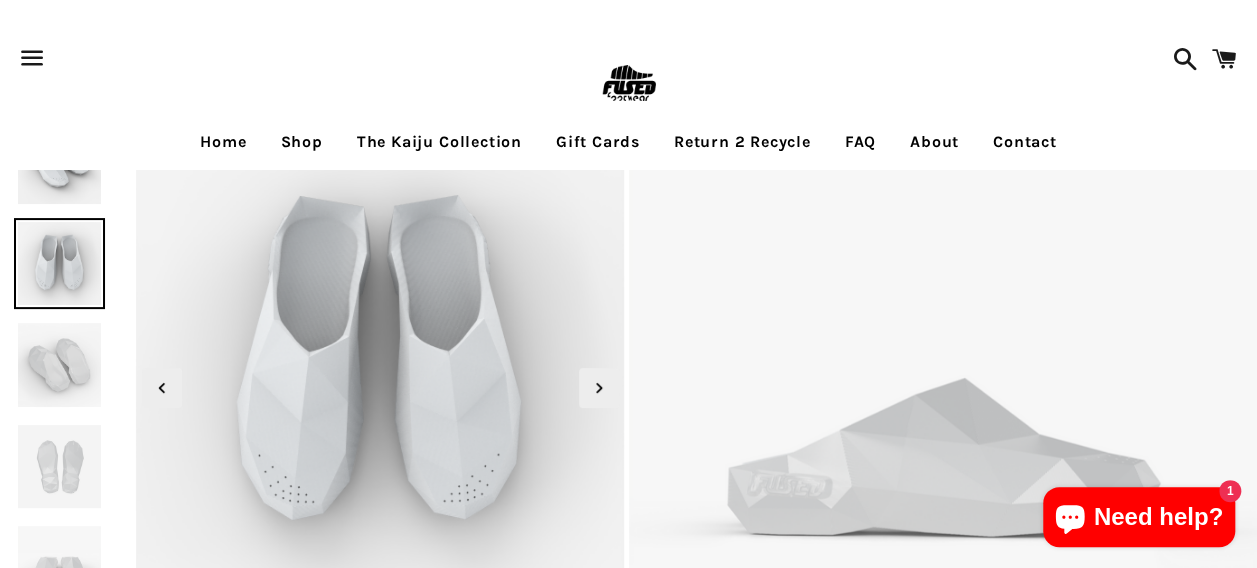 click at bounding box center (59, 364) 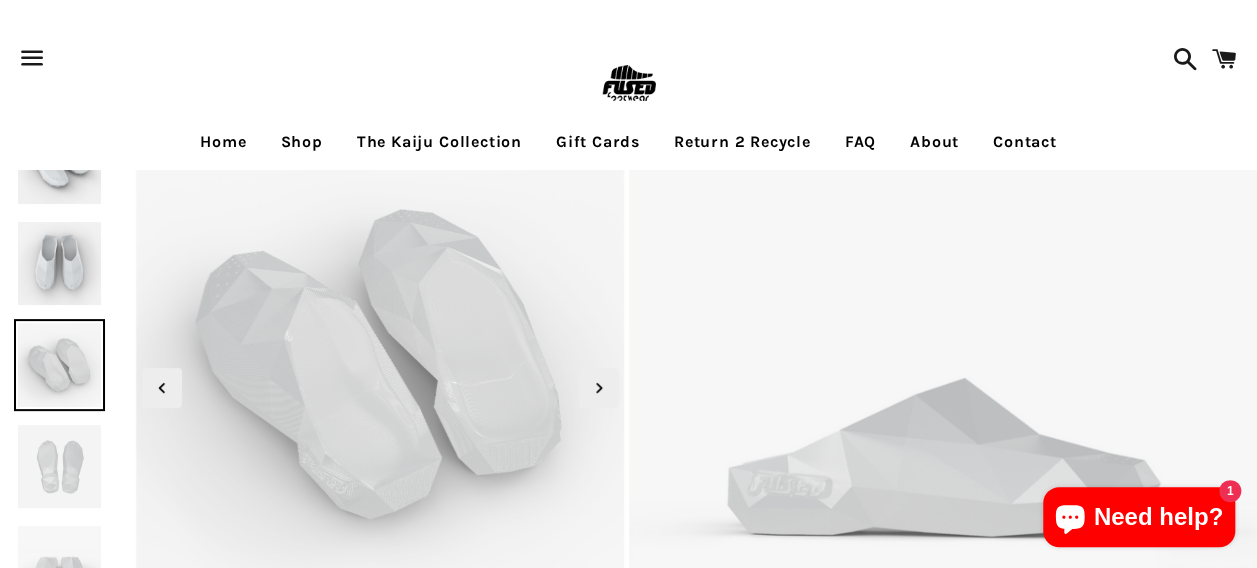 click at bounding box center [59, 466] 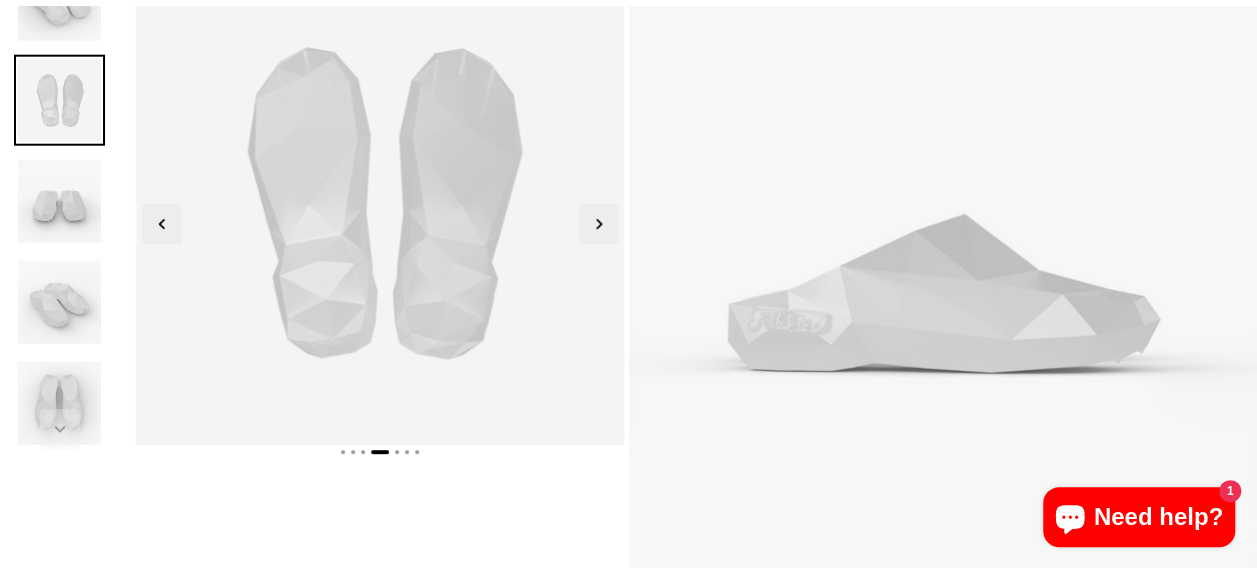scroll, scrollTop: 300, scrollLeft: 0, axis: vertical 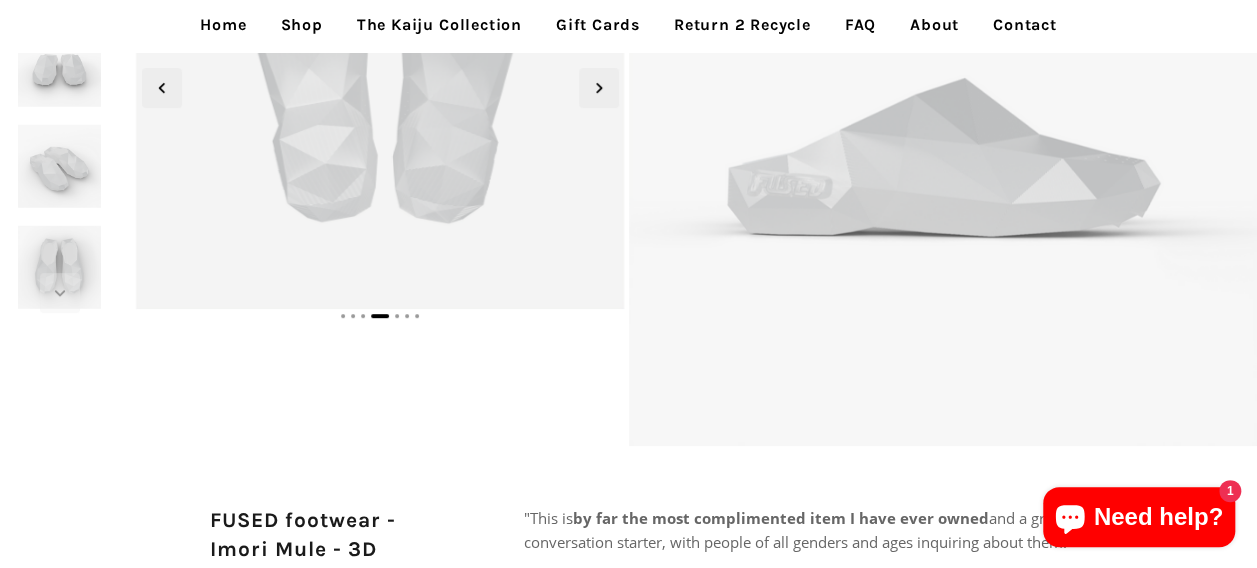 click at bounding box center [59, 267] 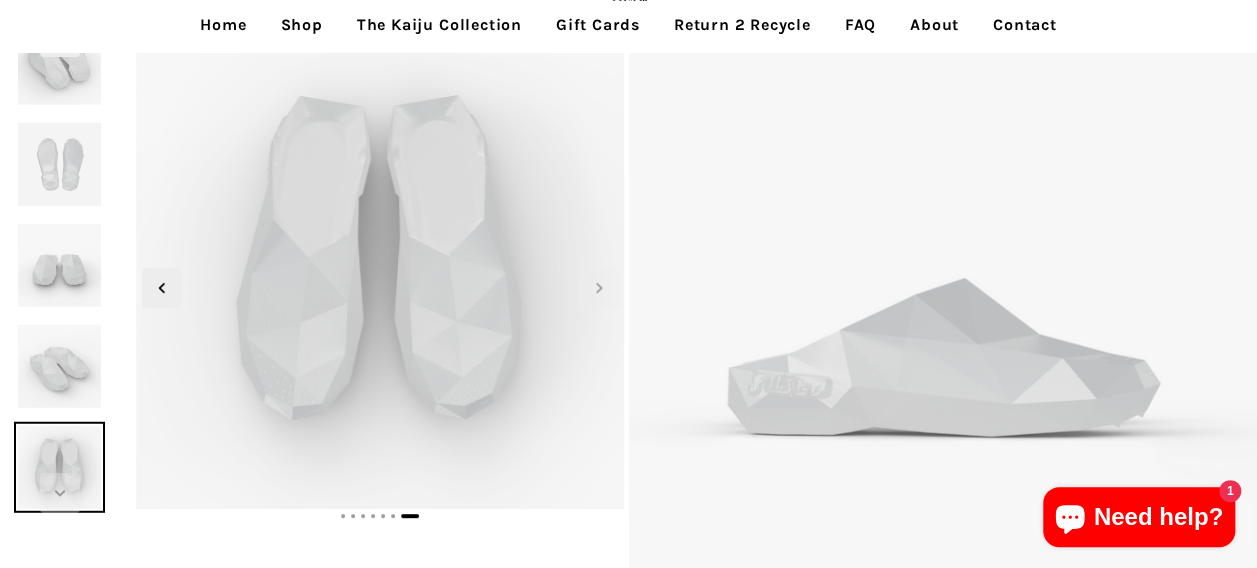 scroll, scrollTop: 0, scrollLeft: 0, axis: both 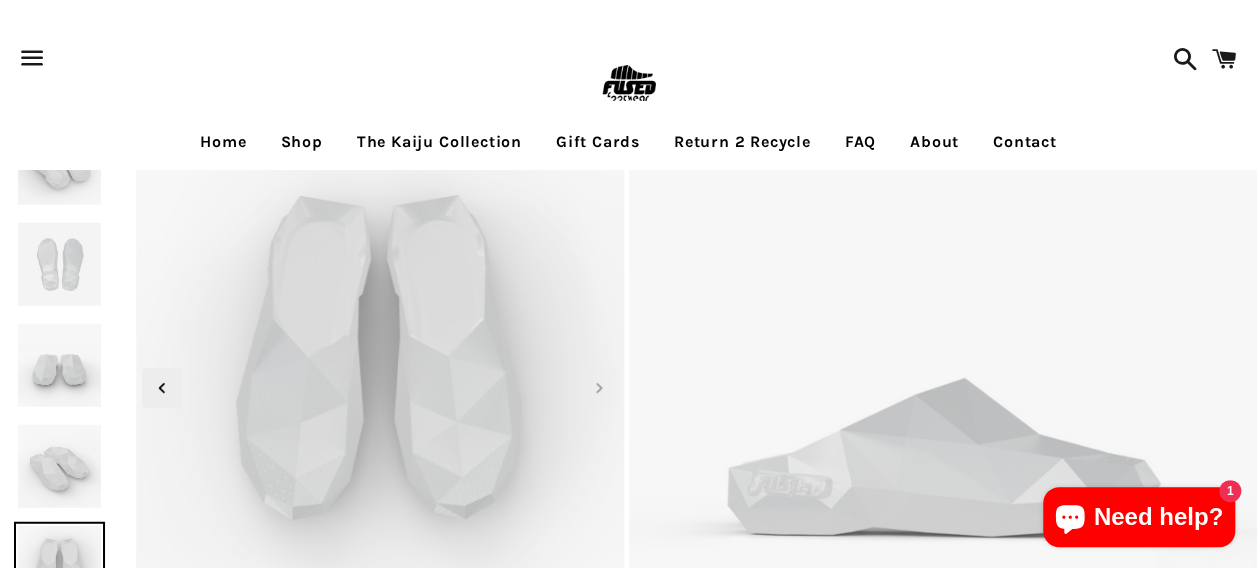 click on "Shop" at bounding box center [302, 142] 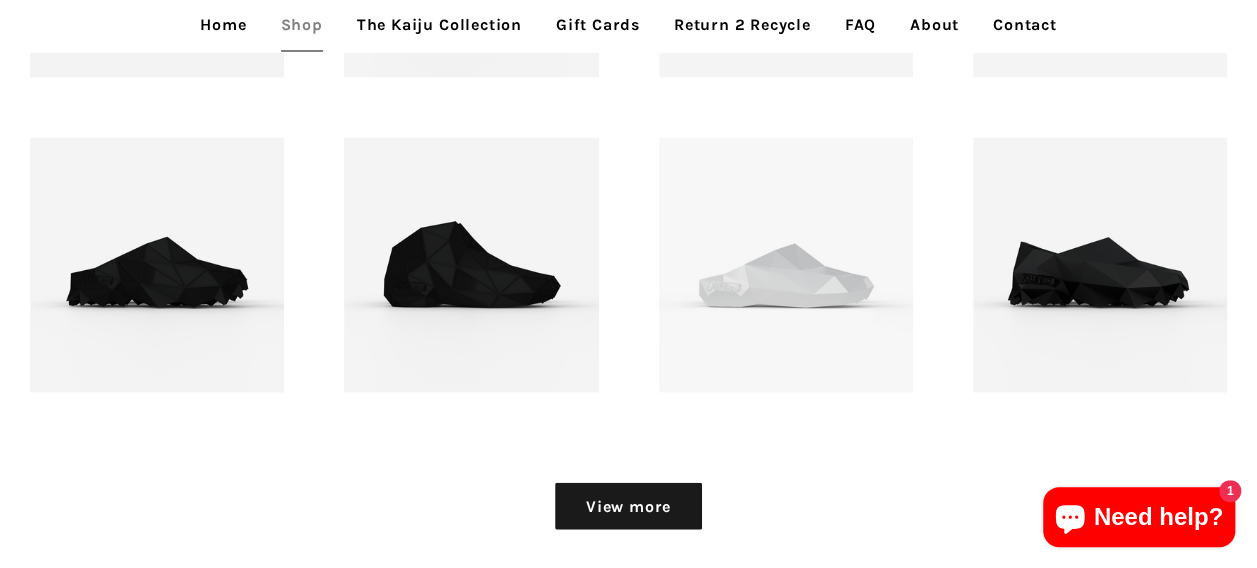 scroll, scrollTop: 2100, scrollLeft: 0, axis: vertical 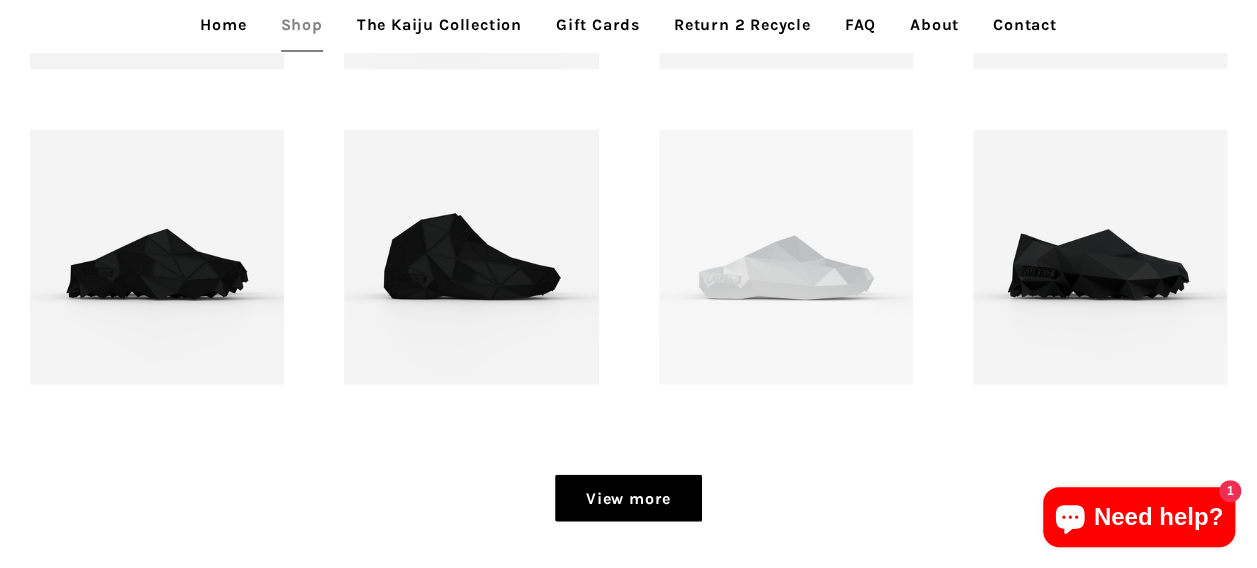 click on "View more" at bounding box center [628, 499] 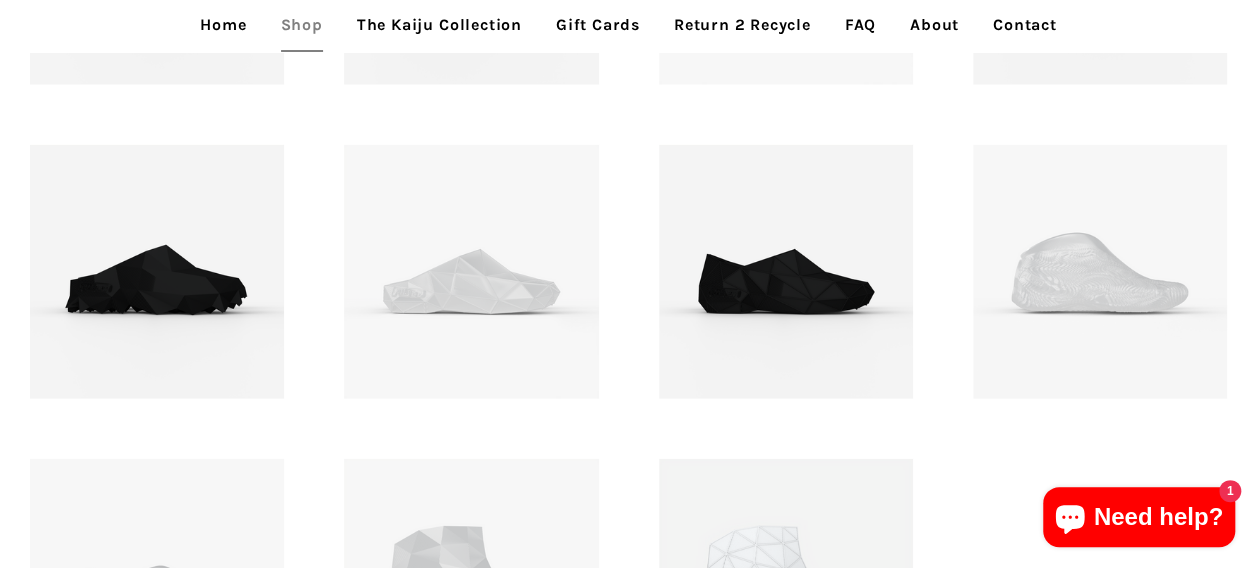 scroll, scrollTop: 2200, scrollLeft: 0, axis: vertical 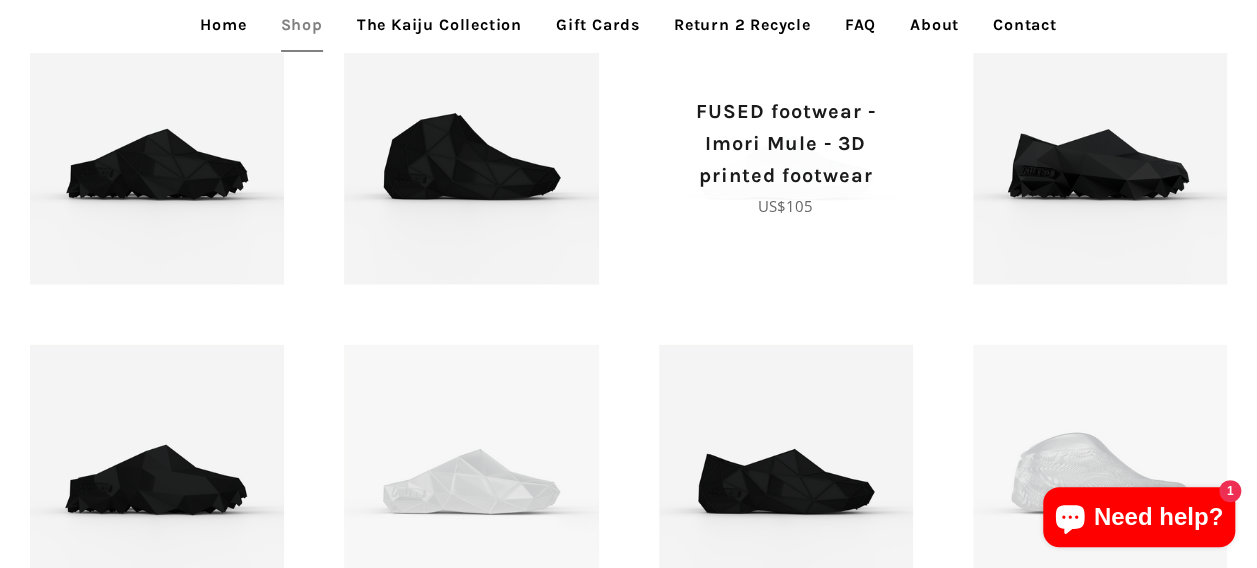 click on "Regular price
US$105" at bounding box center [786, 206] 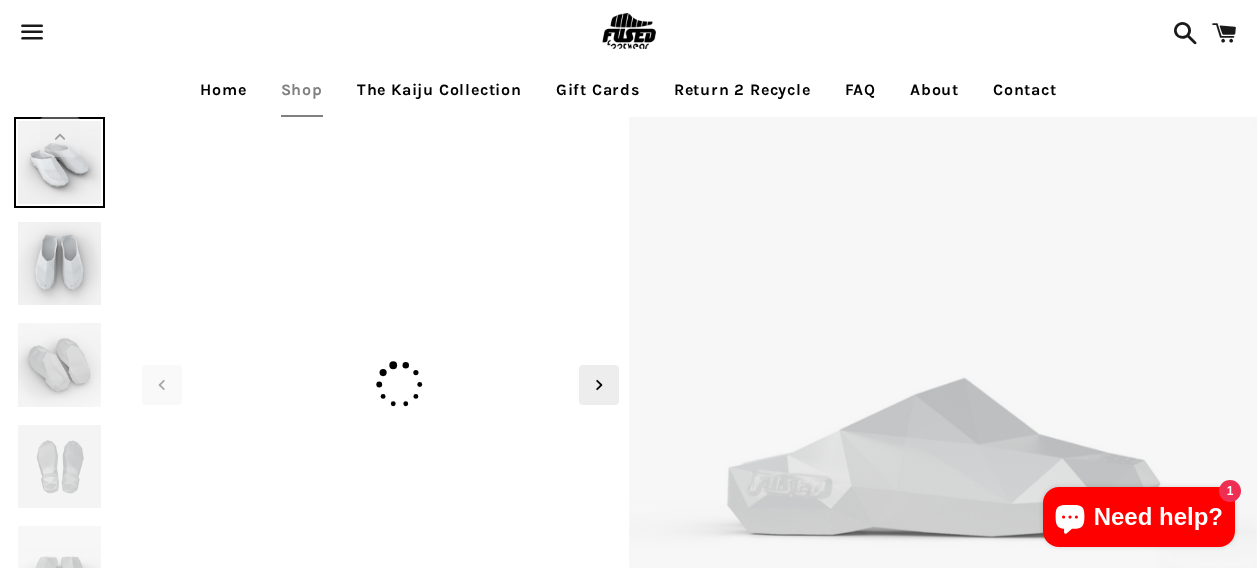 scroll, scrollTop: 0, scrollLeft: 0, axis: both 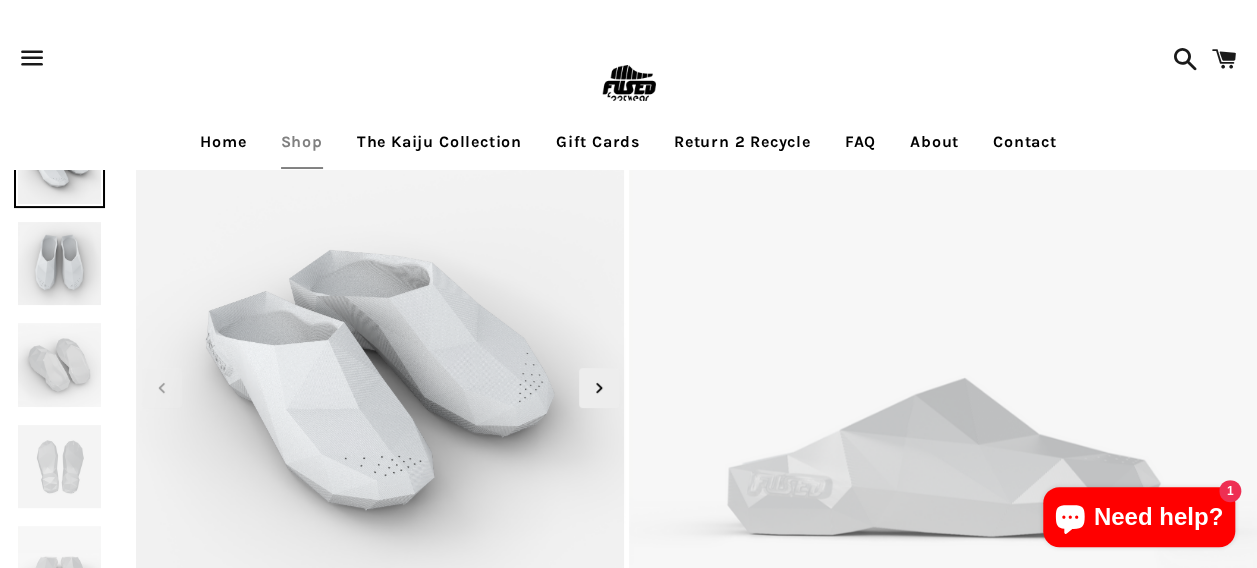 click at bounding box center [59, 364] 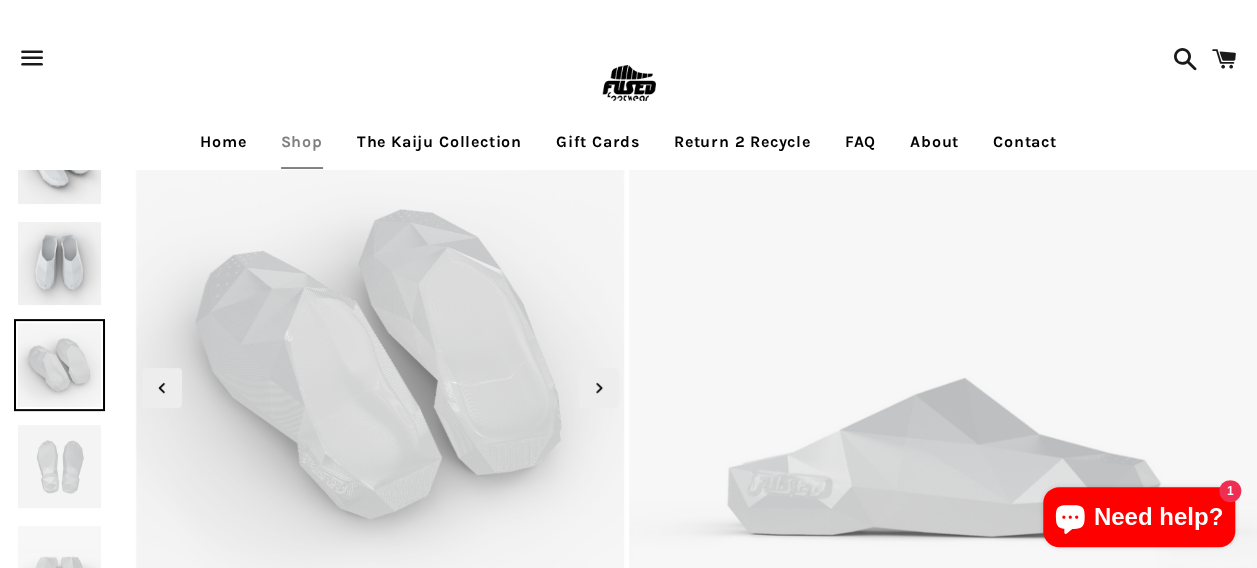 click at bounding box center (59, 466) 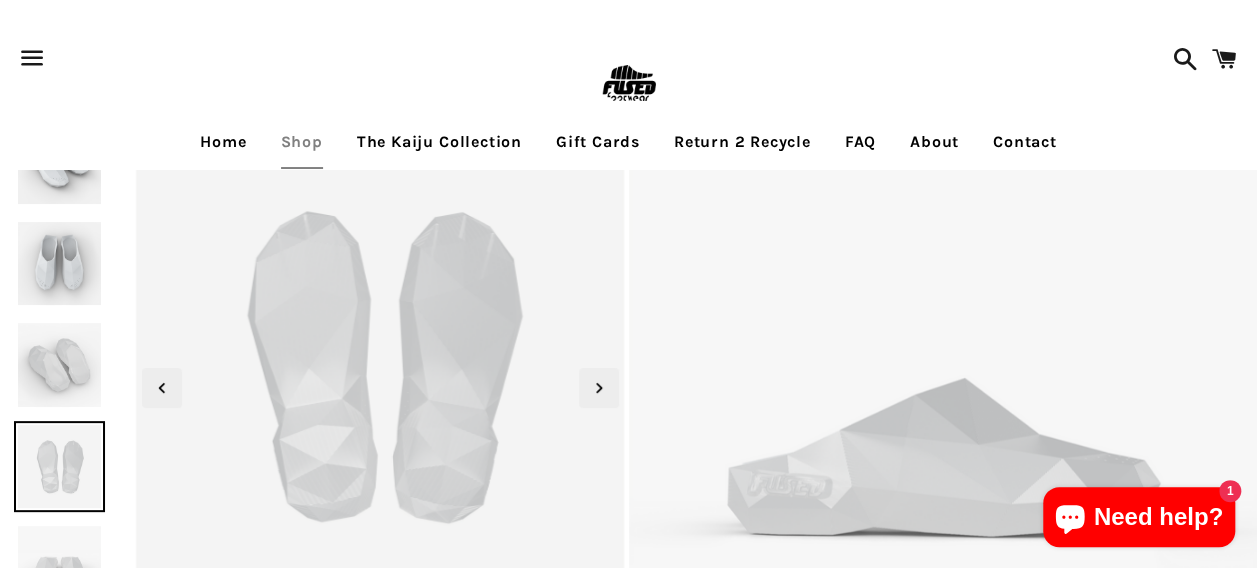 click at bounding box center [59, 263] 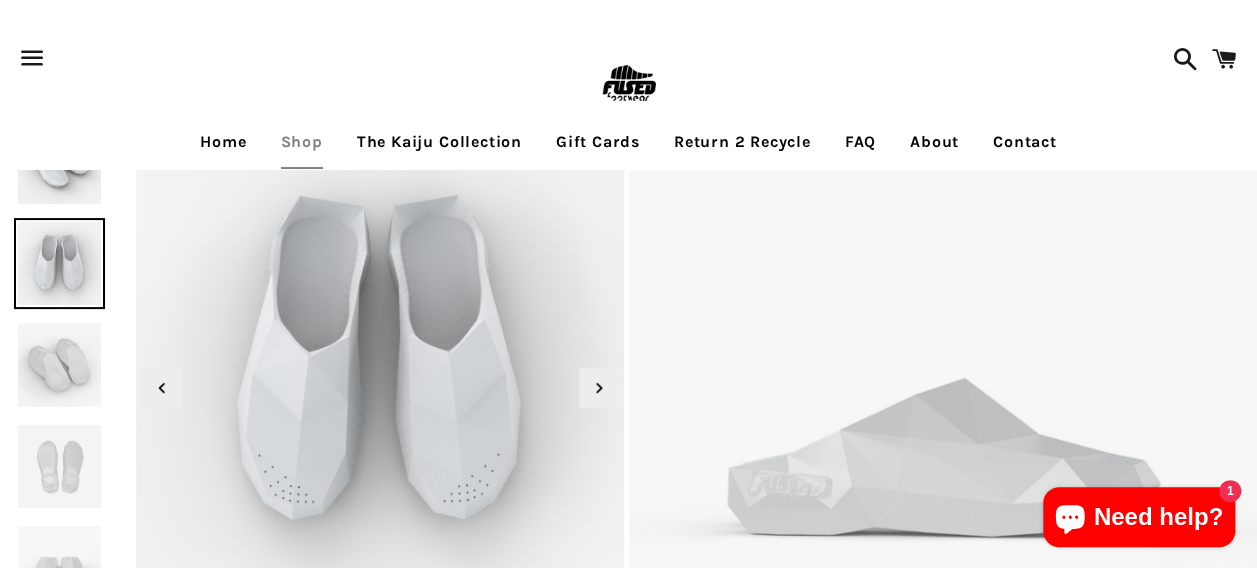 click at bounding box center [59, 162] 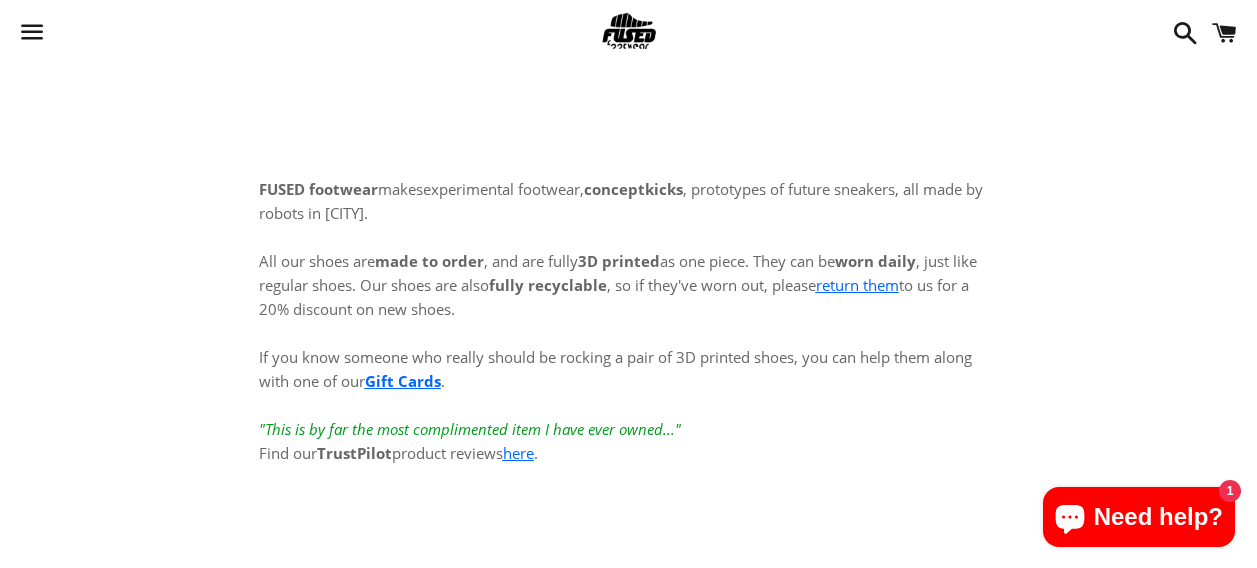 scroll, scrollTop: 2200, scrollLeft: 0, axis: vertical 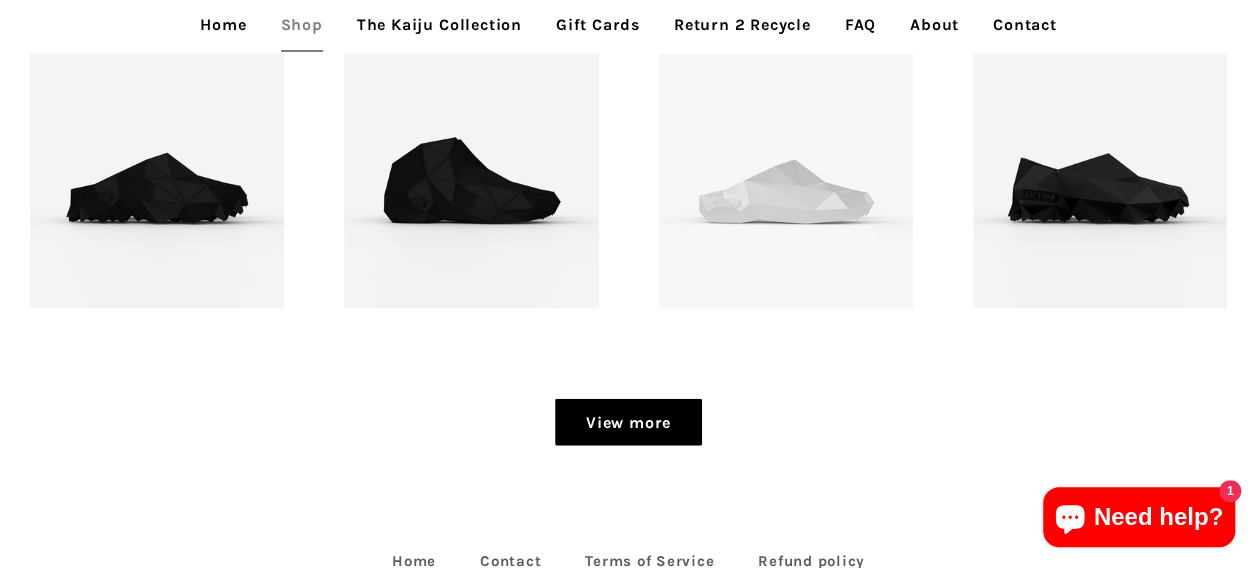 click on "View more" at bounding box center (628, 423) 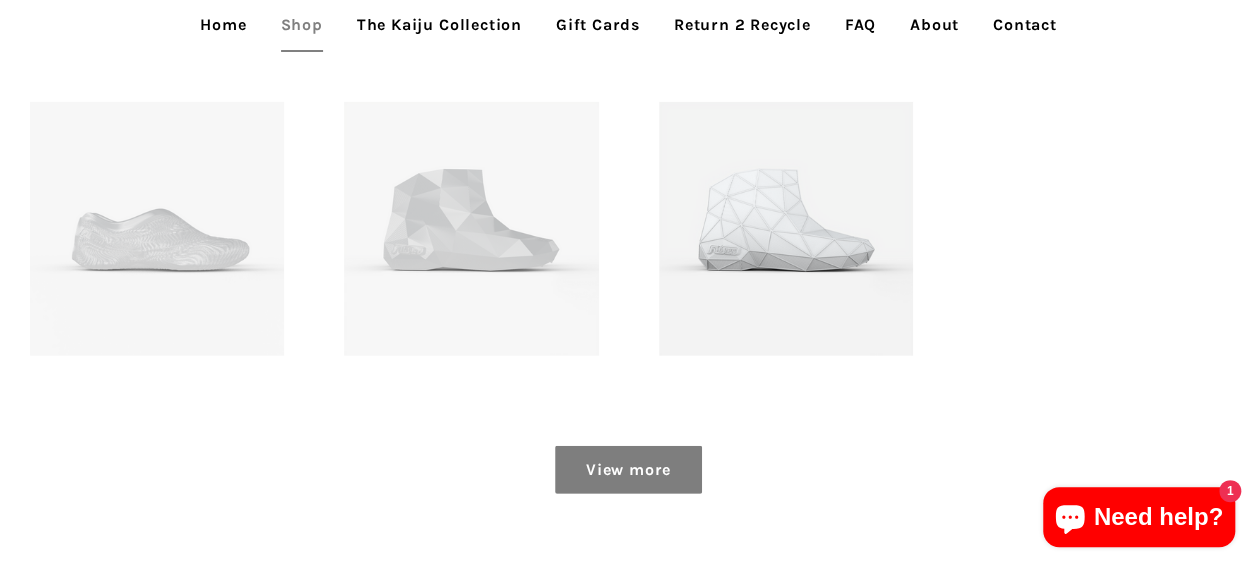 scroll, scrollTop: 2800, scrollLeft: 0, axis: vertical 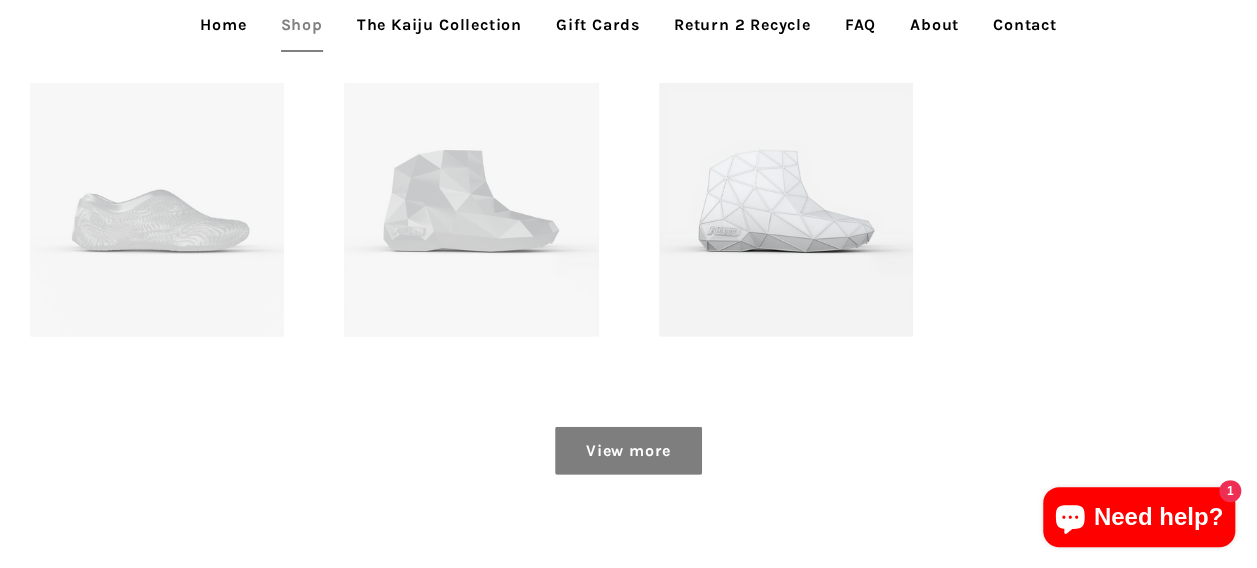 click on "View more" at bounding box center [628, 451] 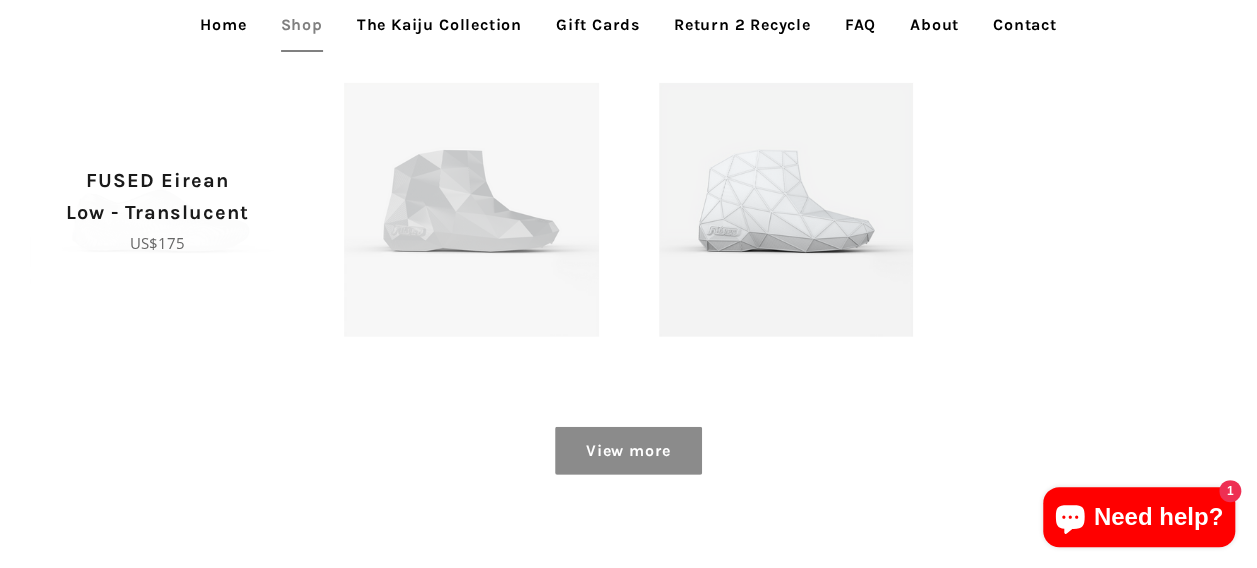 click on "FUSED Eirean Low - Translucent" at bounding box center [157, 197] 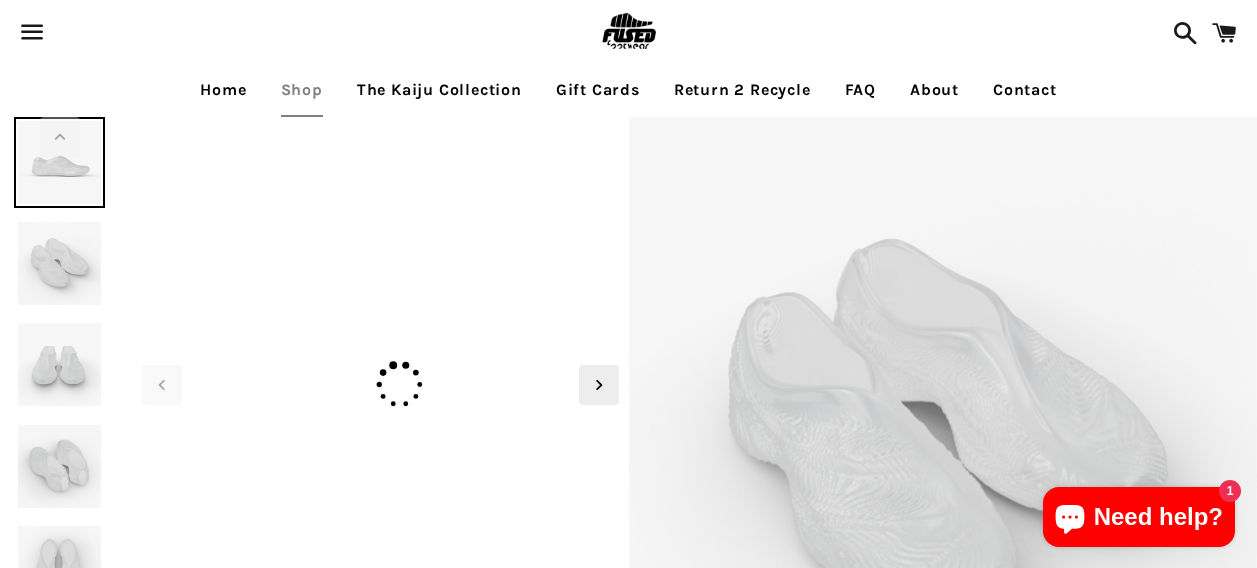 scroll, scrollTop: 0, scrollLeft: 0, axis: both 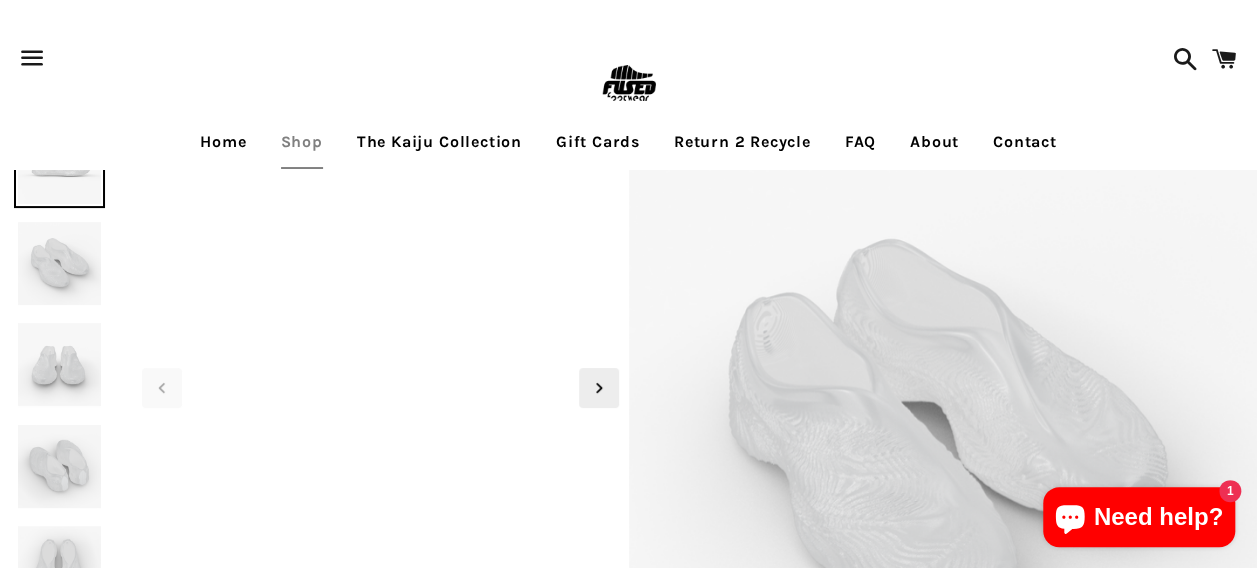 click at bounding box center [59, 263] 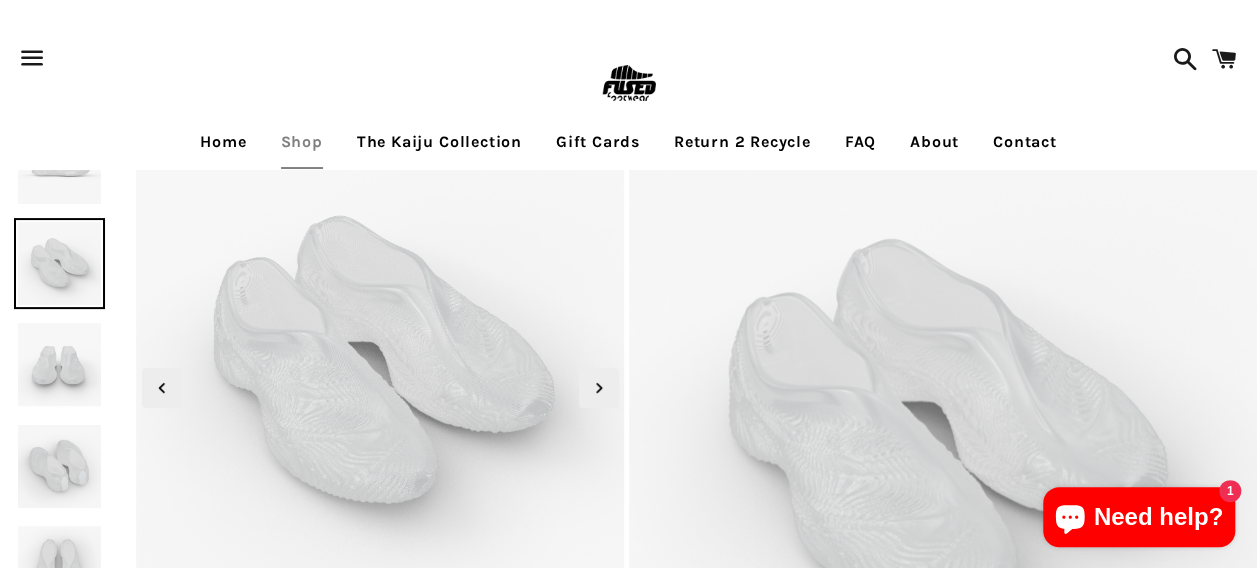 click at bounding box center [59, 364] 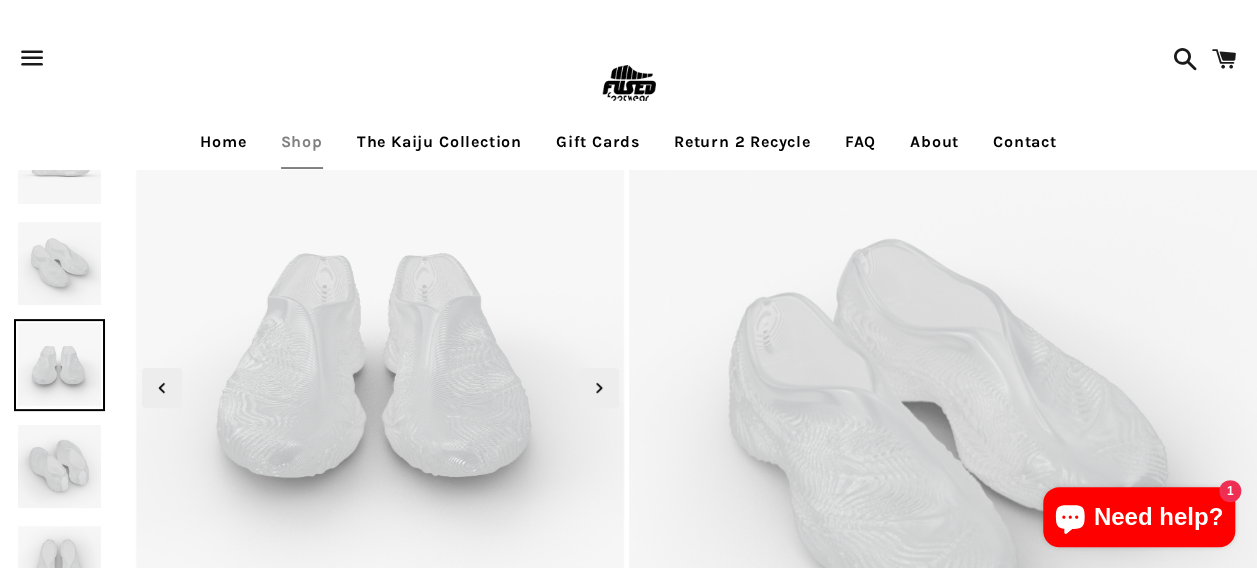 click on "The [COLLECTION_NAME]" at bounding box center [439, 142] 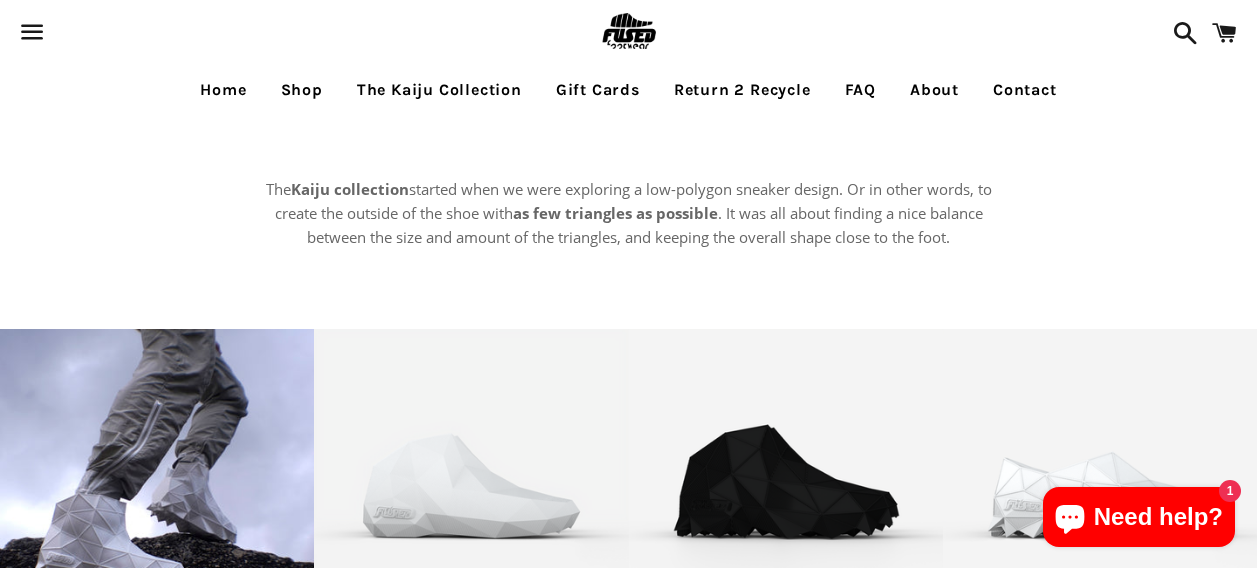 scroll, scrollTop: 0, scrollLeft: 0, axis: both 